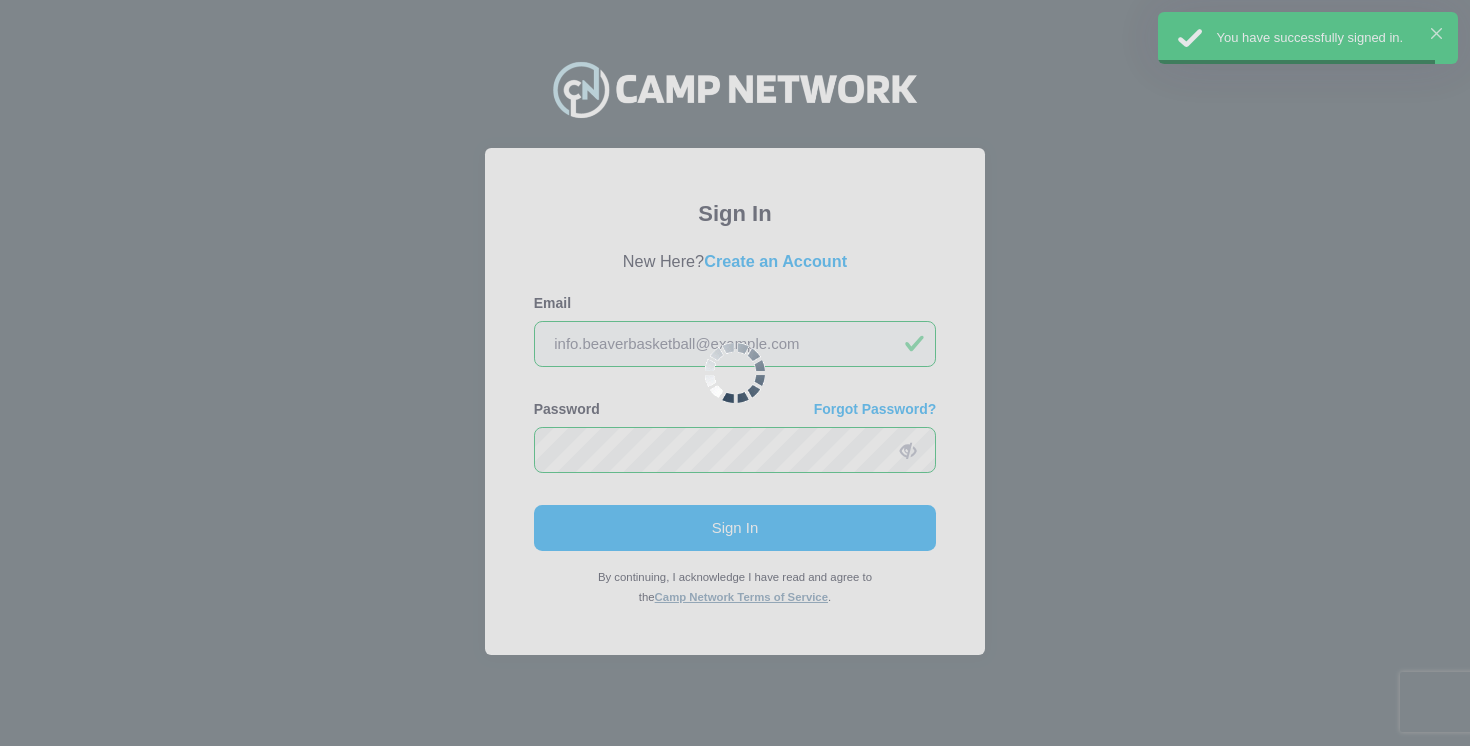 scroll, scrollTop: 0, scrollLeft: 0, axis: both 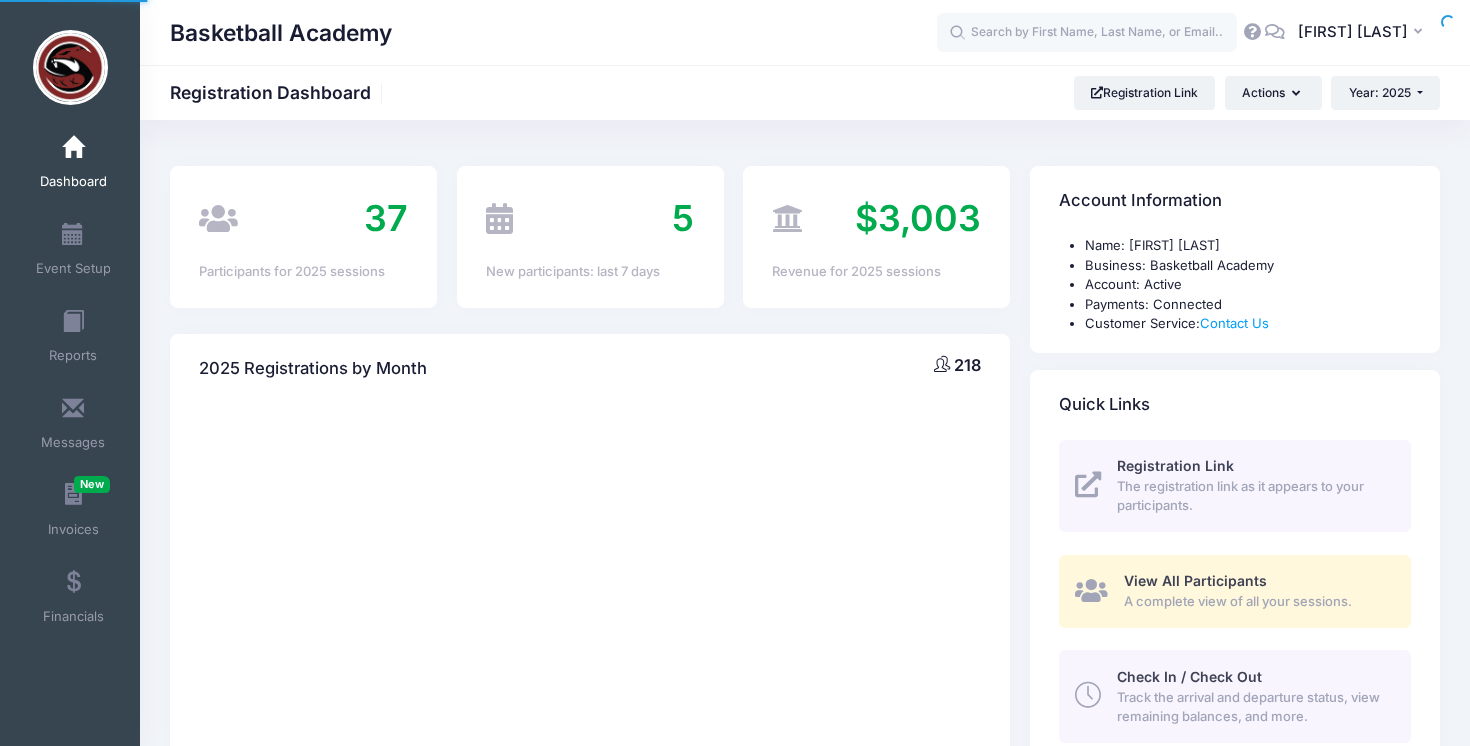 select 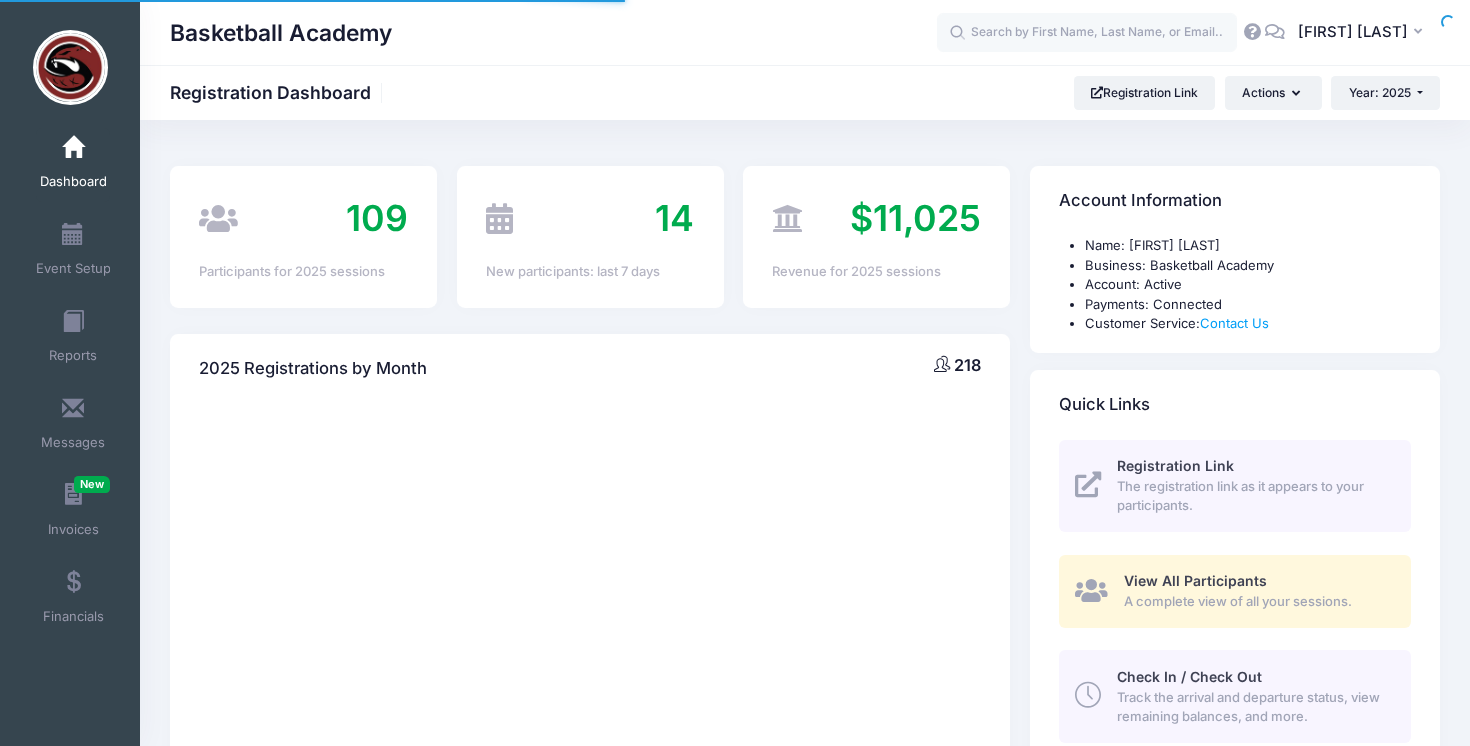 scroll, scrollTop: 0, scrollLeft: 0, axis: both 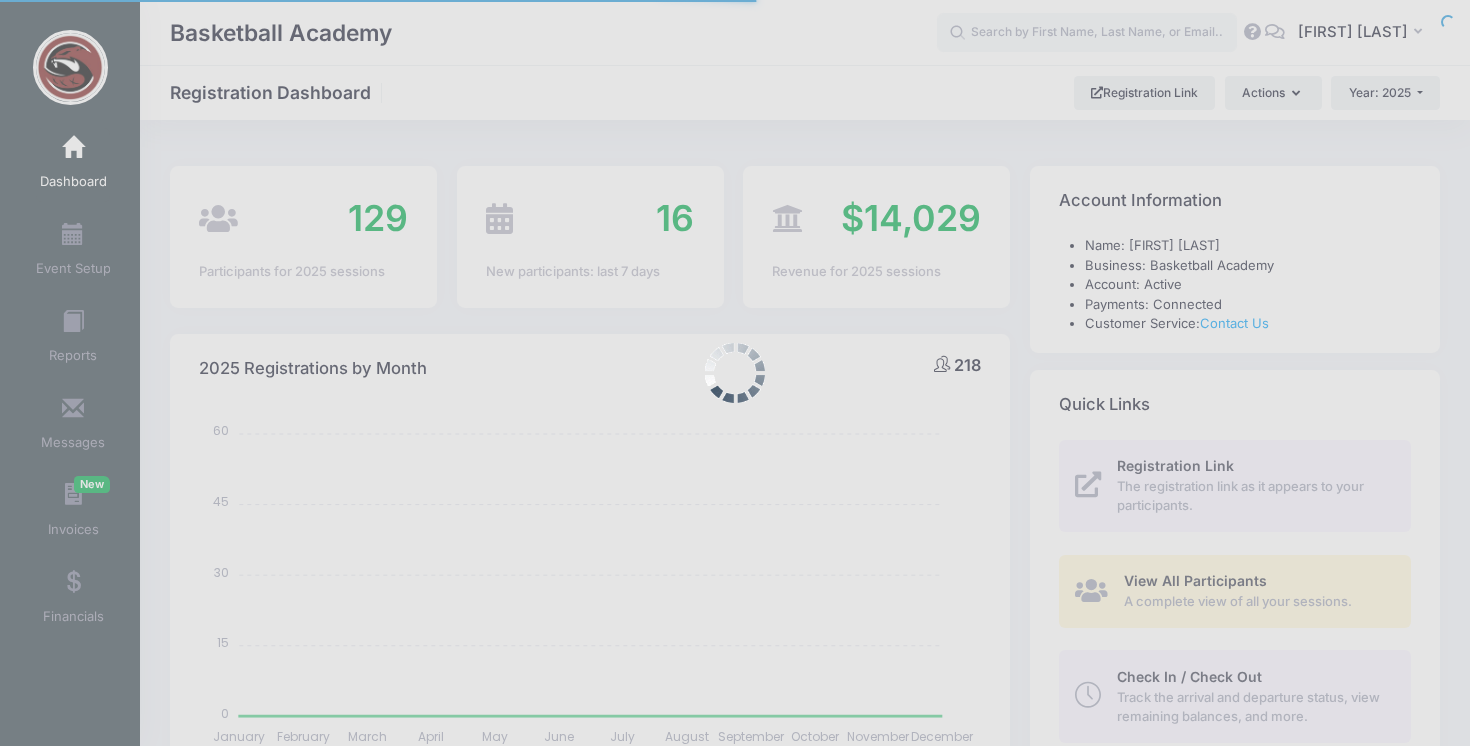 select 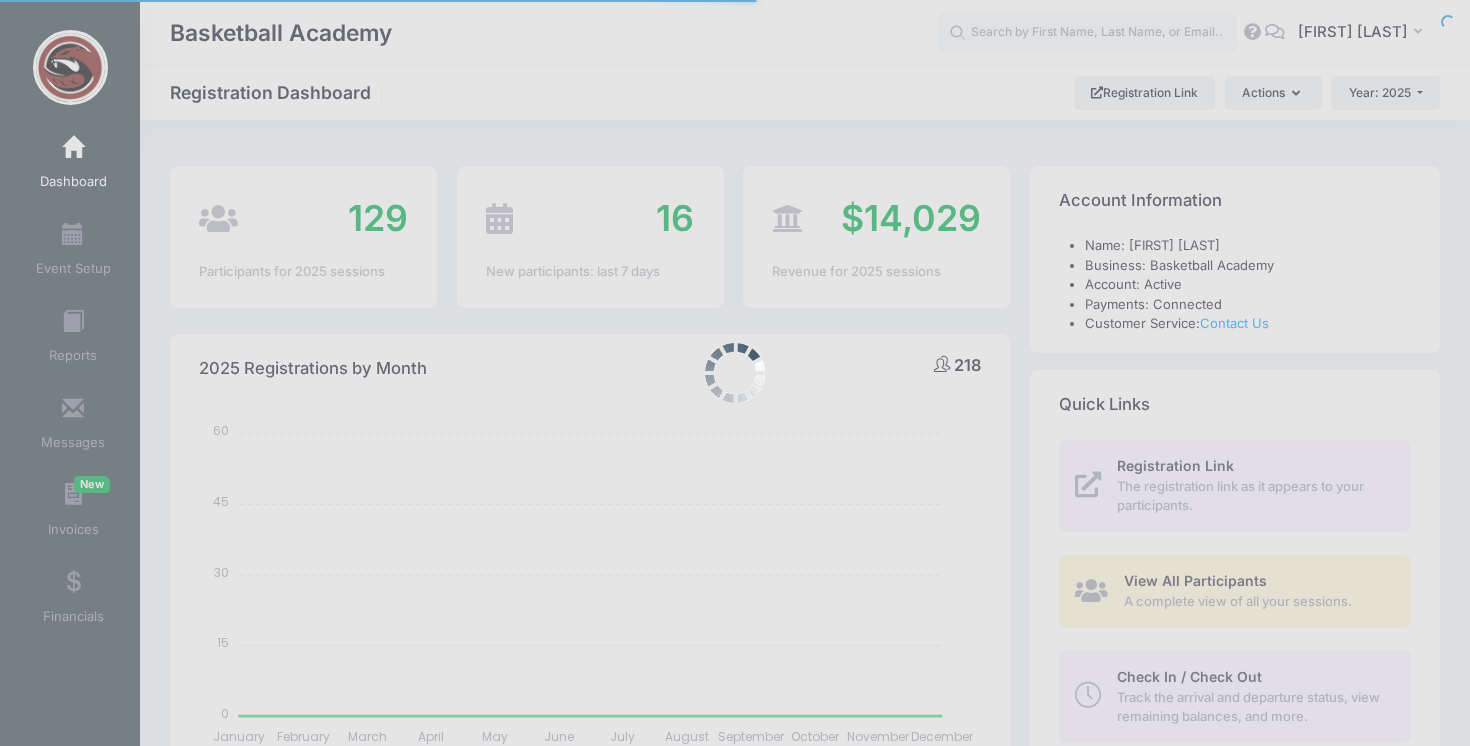 scroll, scrollTop: 0, scrollLeft: 0, axis: both 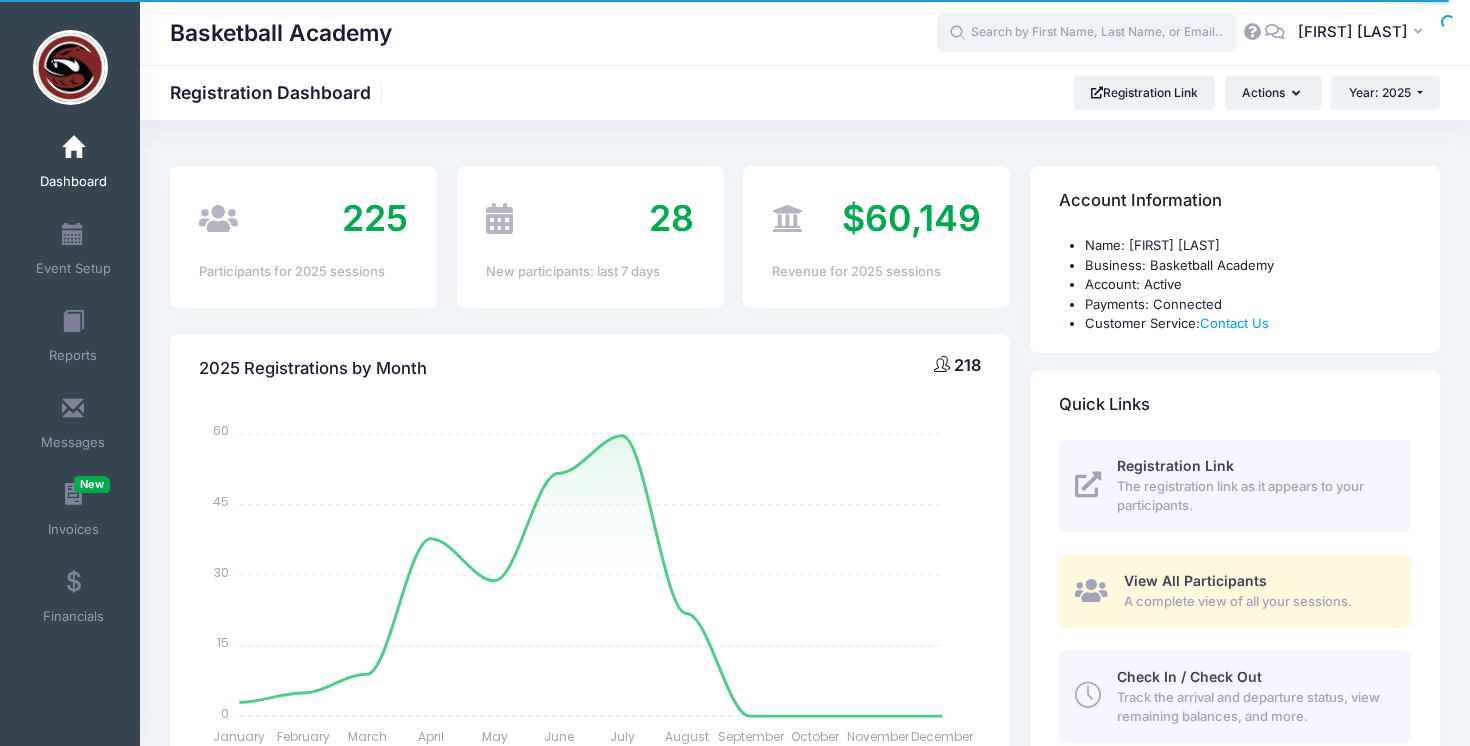 click at bounding box center (1087, 33) 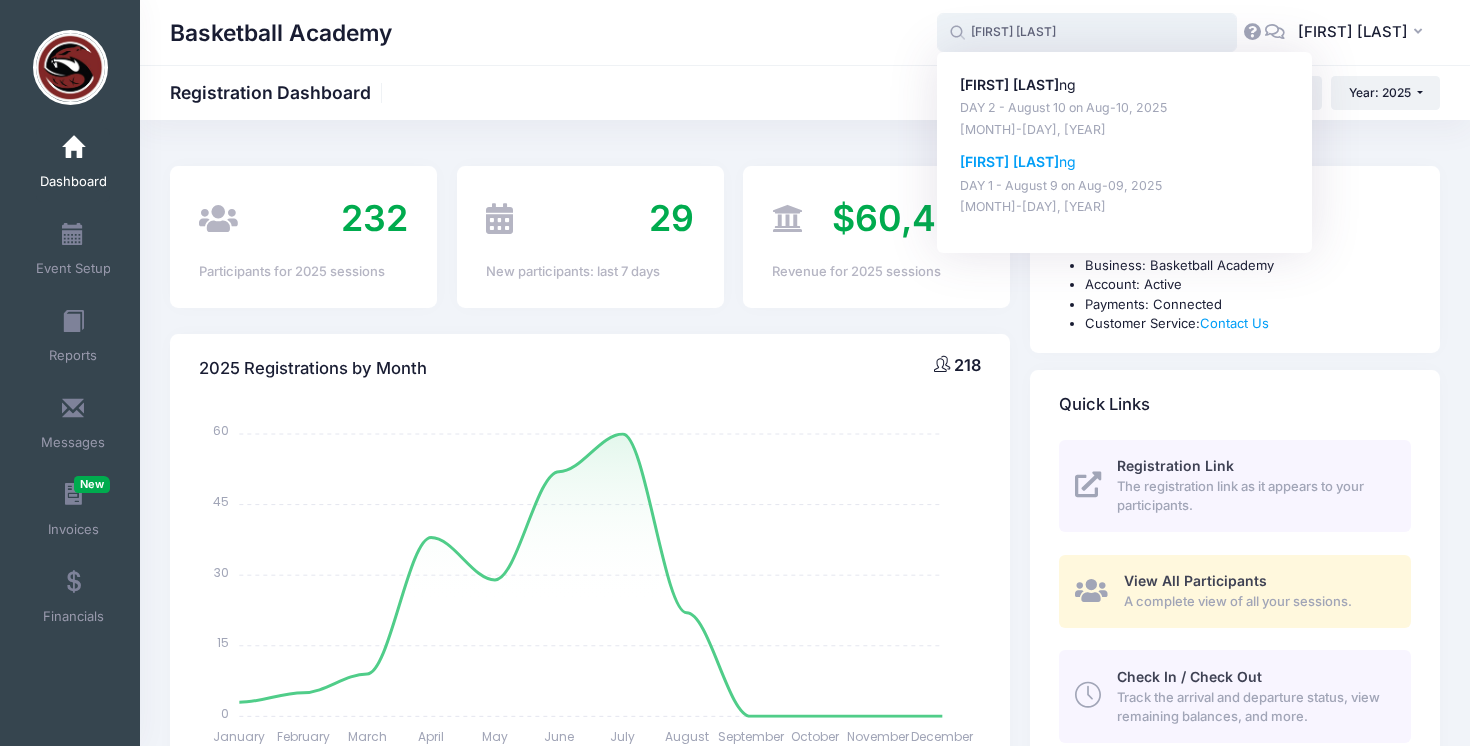 click on "Alan Wa ng" at bounding box center [1125, 162] 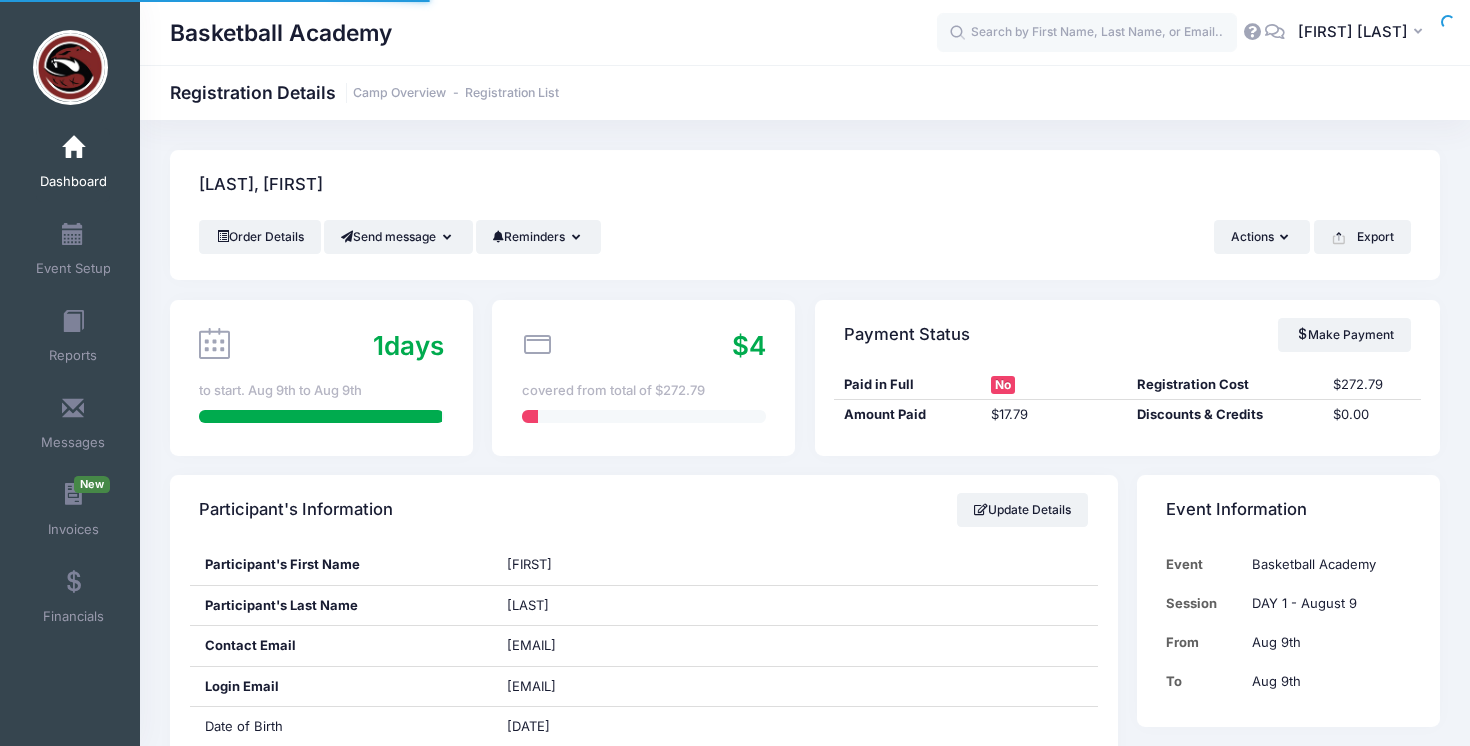 scroll, scrollTop: 0, scrollLeft: 0, axis: both 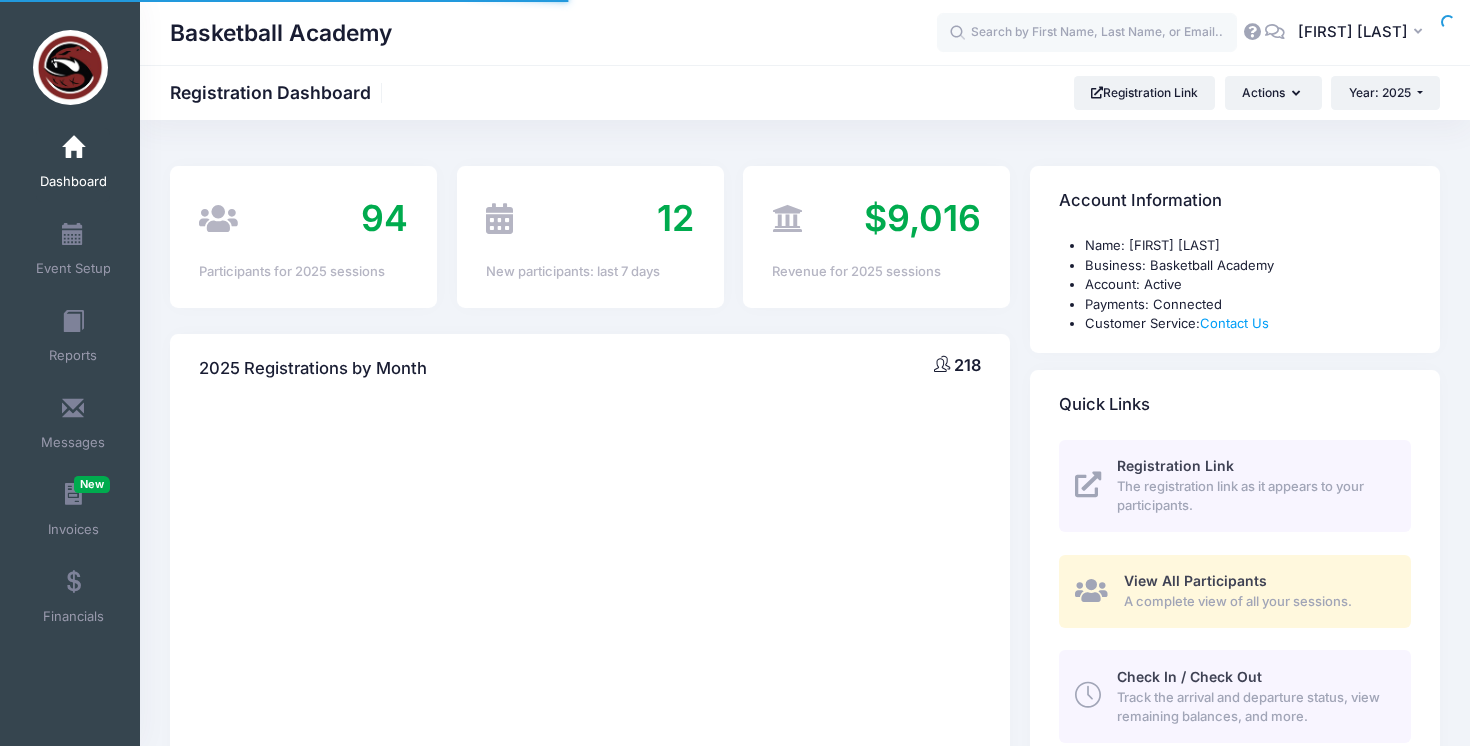 select 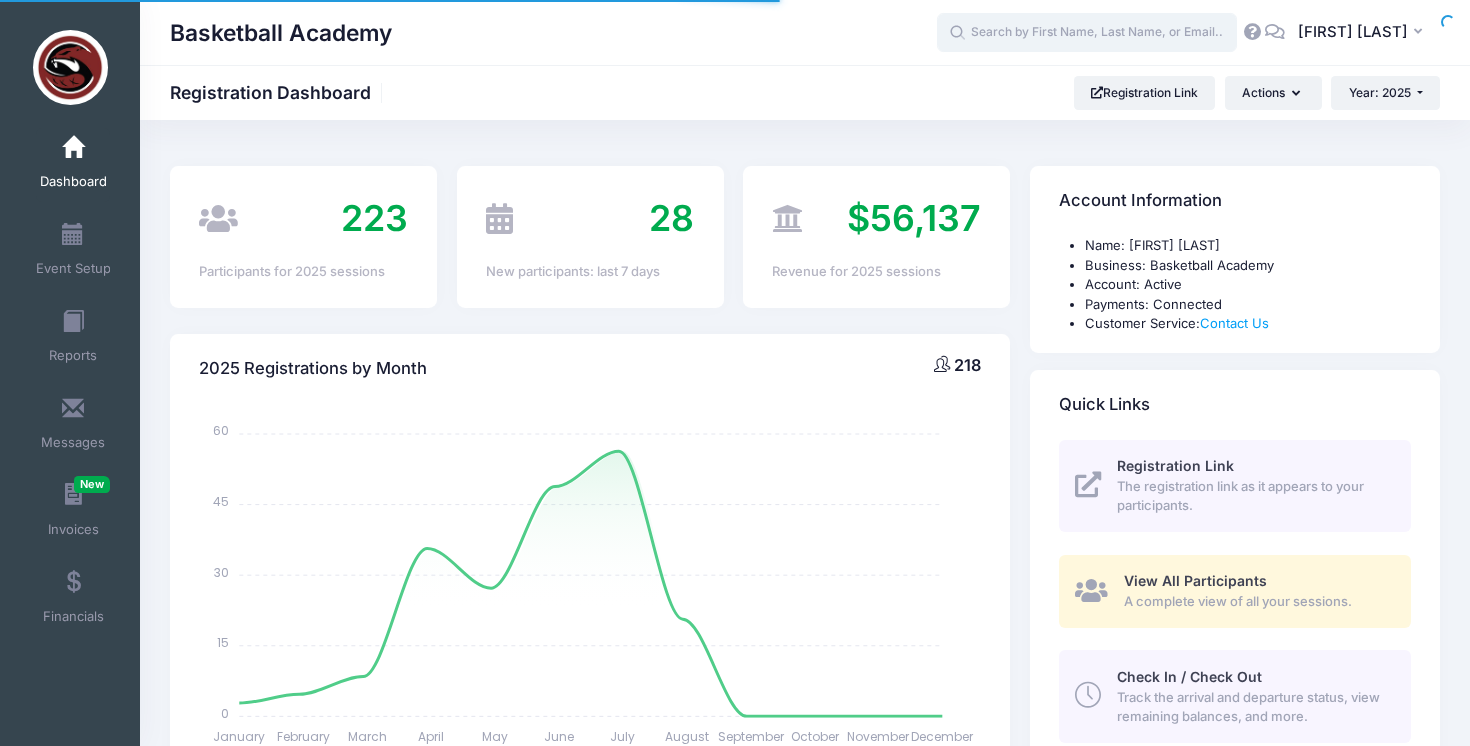 click at bounding box center [1087, 33] 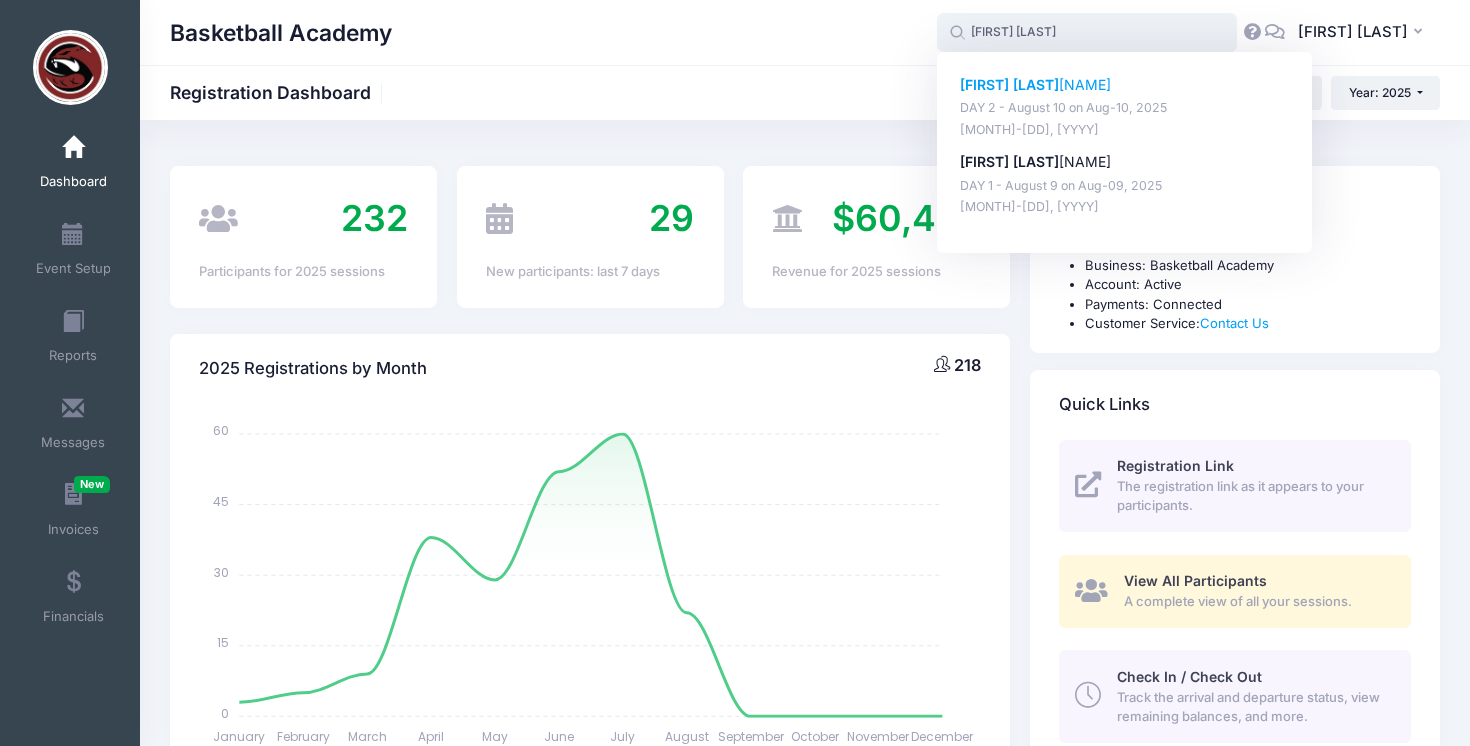 click on "Jack Je" 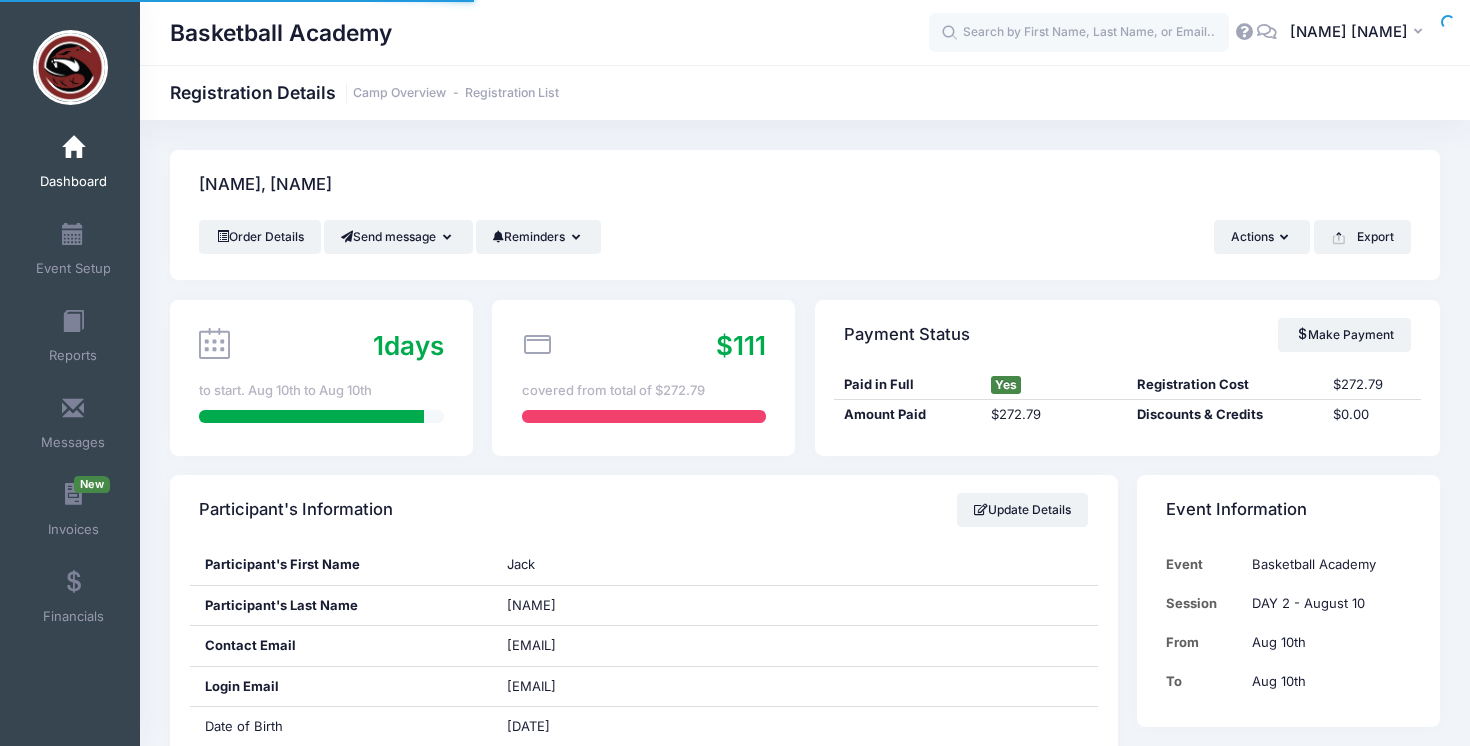 scroll, scrollTop: 0, scrollLeft: 0, axis: both 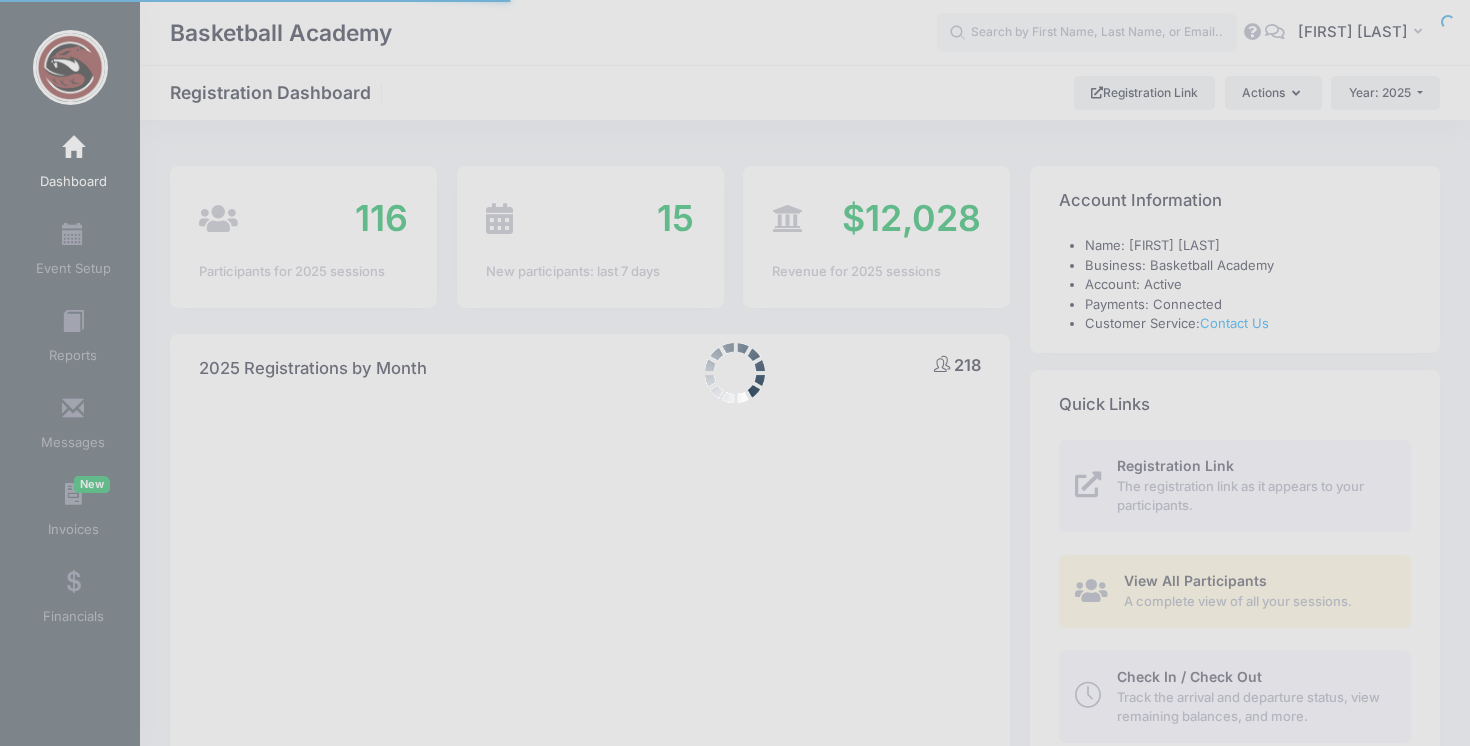 select 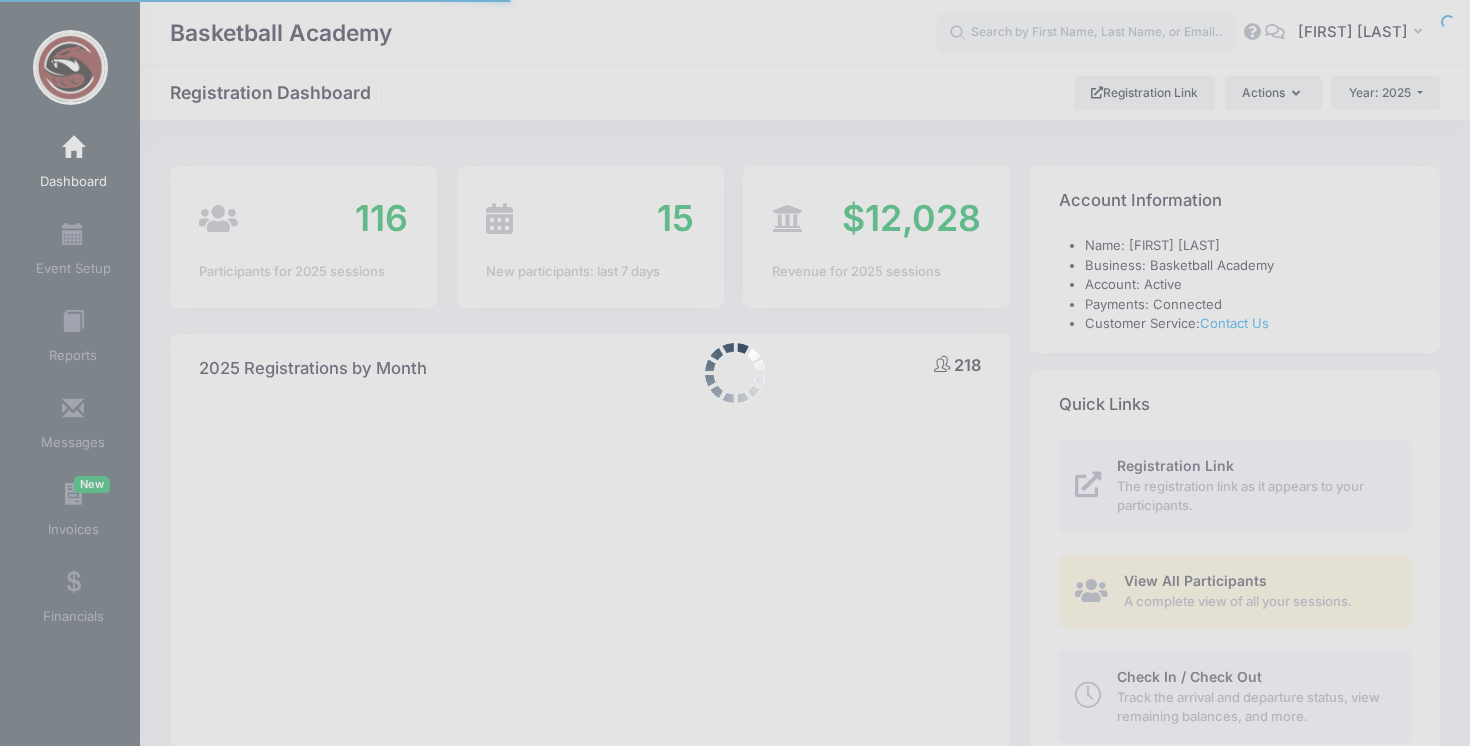 scroll, scrollTop: 0, scrollLeft: 0, axis: both 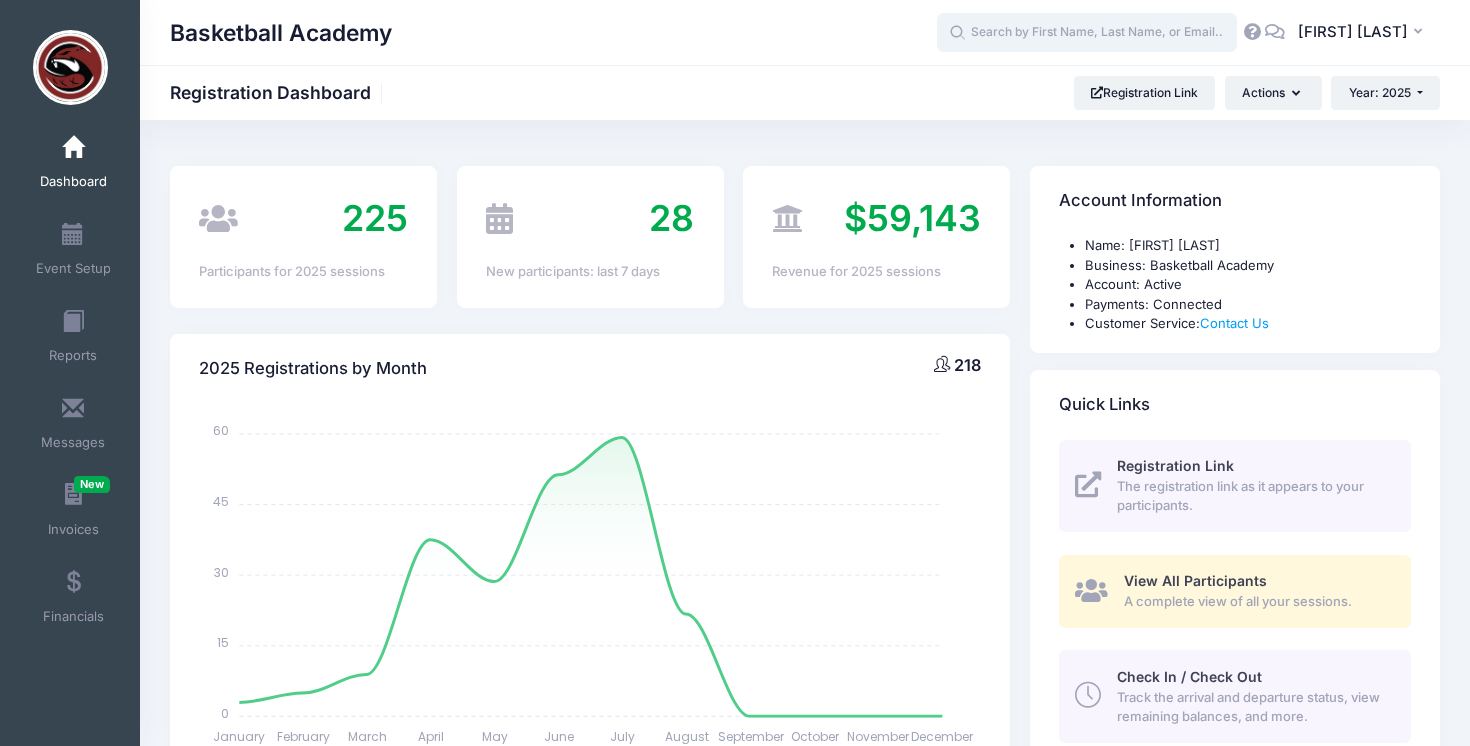 click at bounding box center [1087, 33] 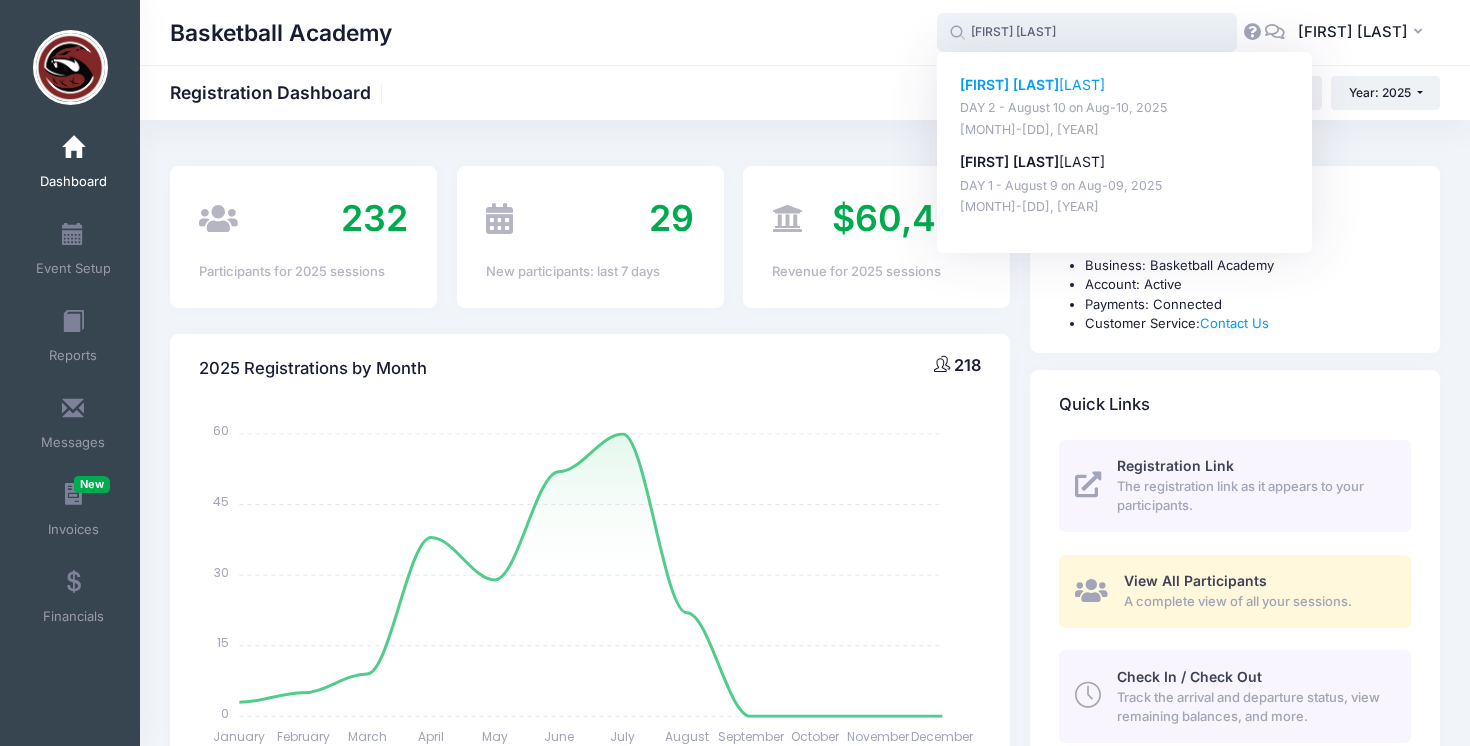 click on "Jack Je ffries" at bounding box center [1125, 85] 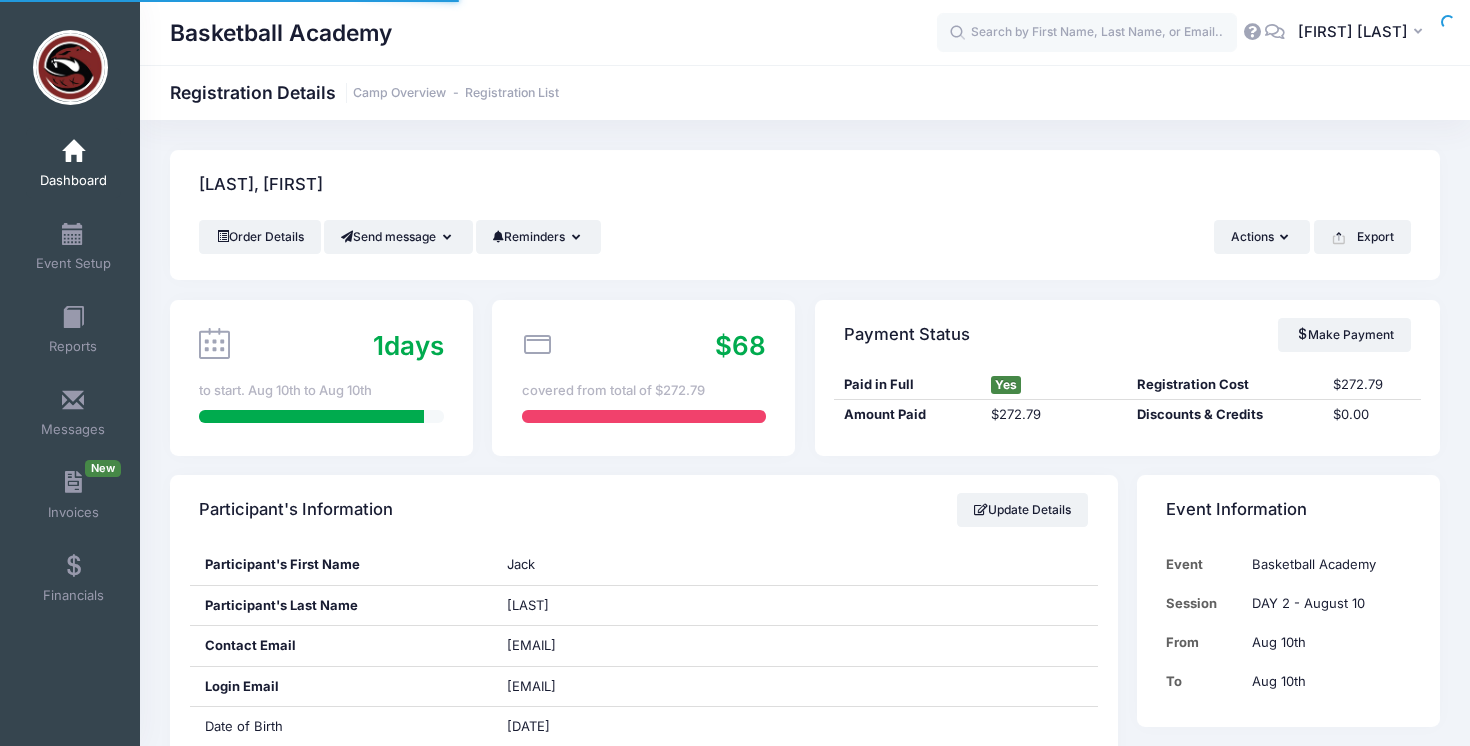 scroll, scrollTop: 272, scrollLeft: 0, axis: vertical 